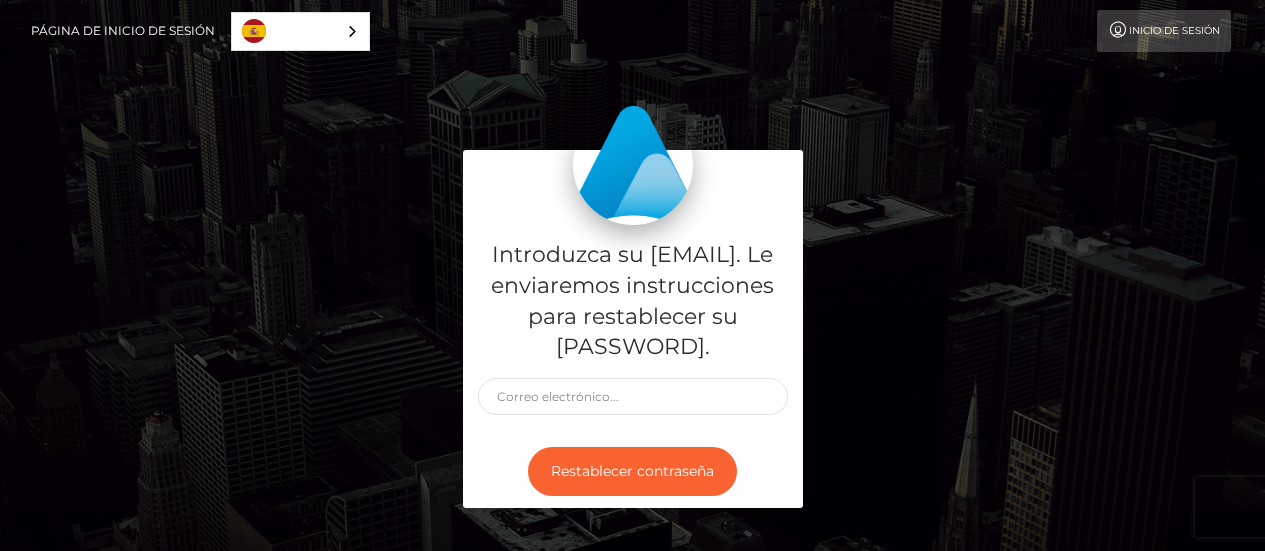 scroll, scrollTop: 0, scrollLeft: 0, axis: both 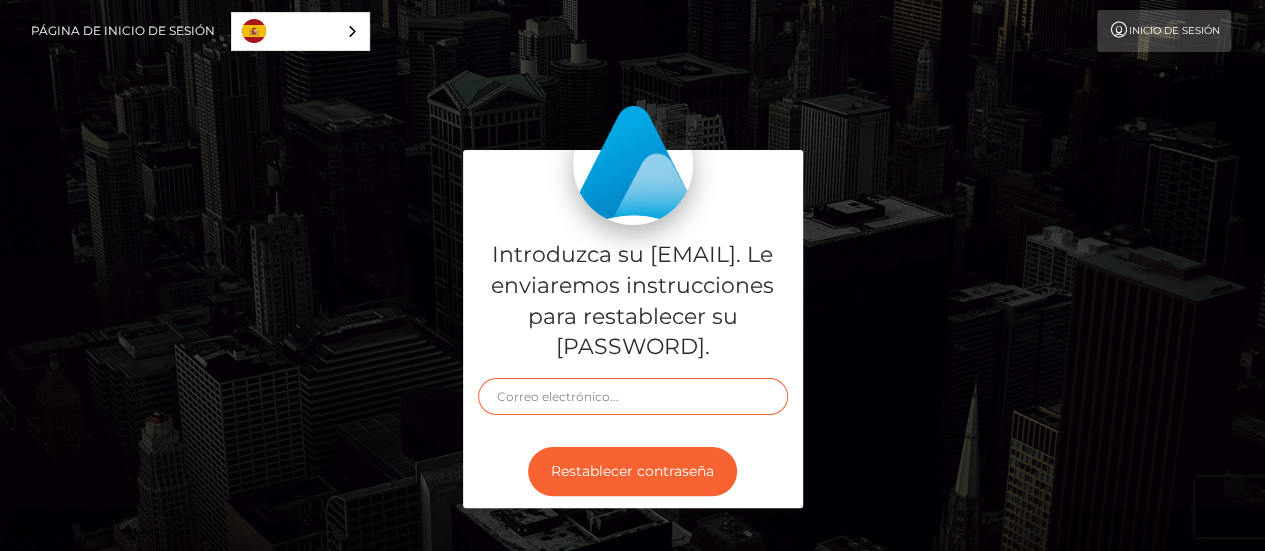 click at bounding box center (633, 396) 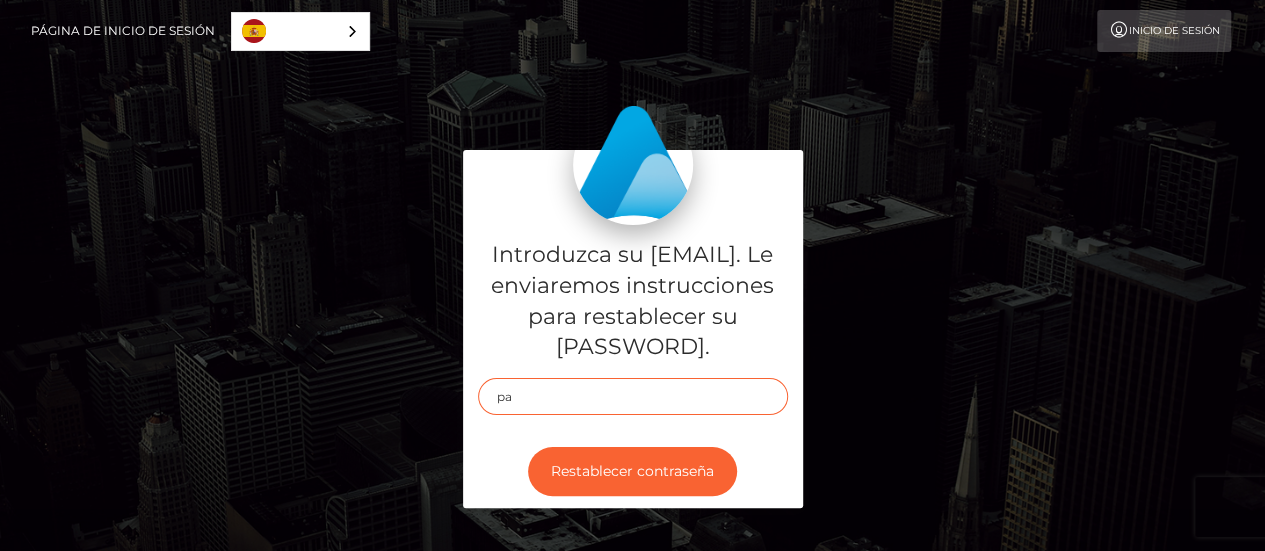type on "p" 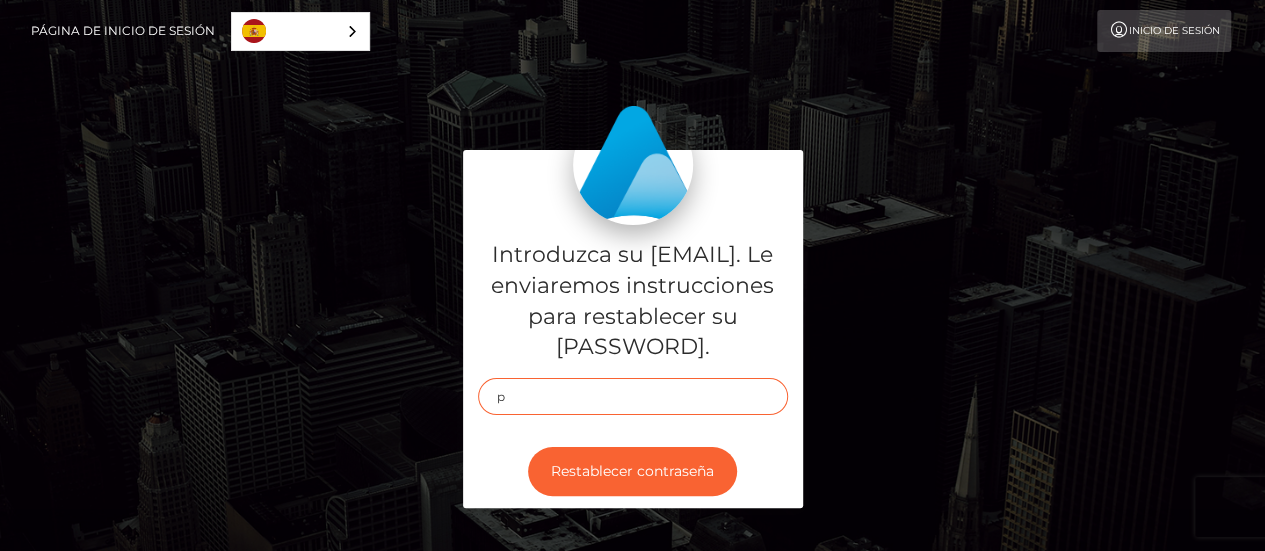 type 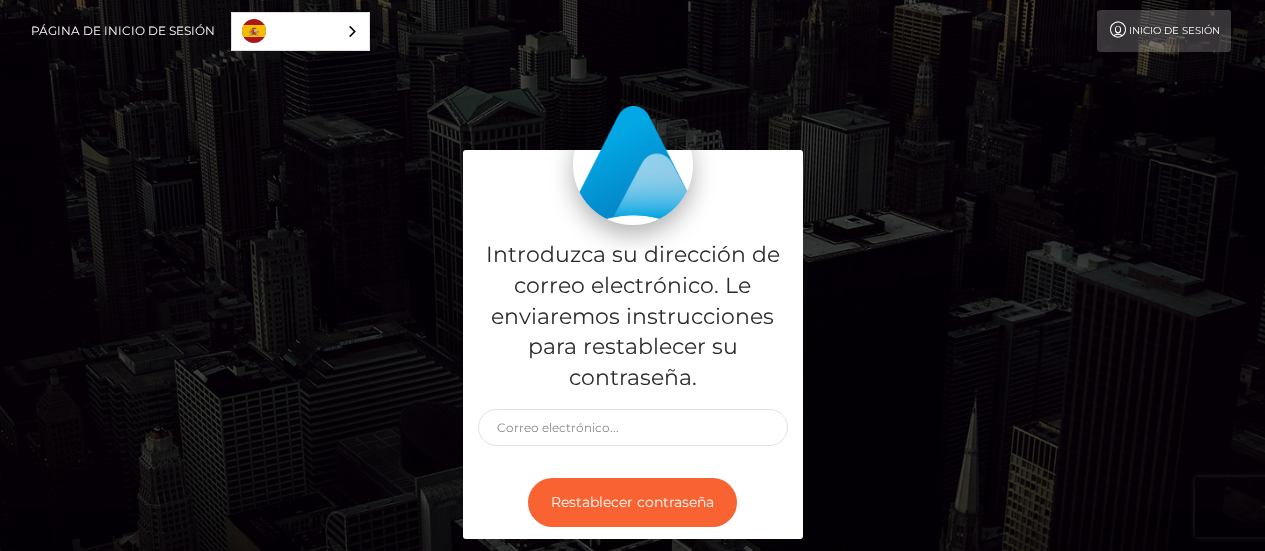 scroll, scrollTop: 0, scrollLeft: 0, axis: both 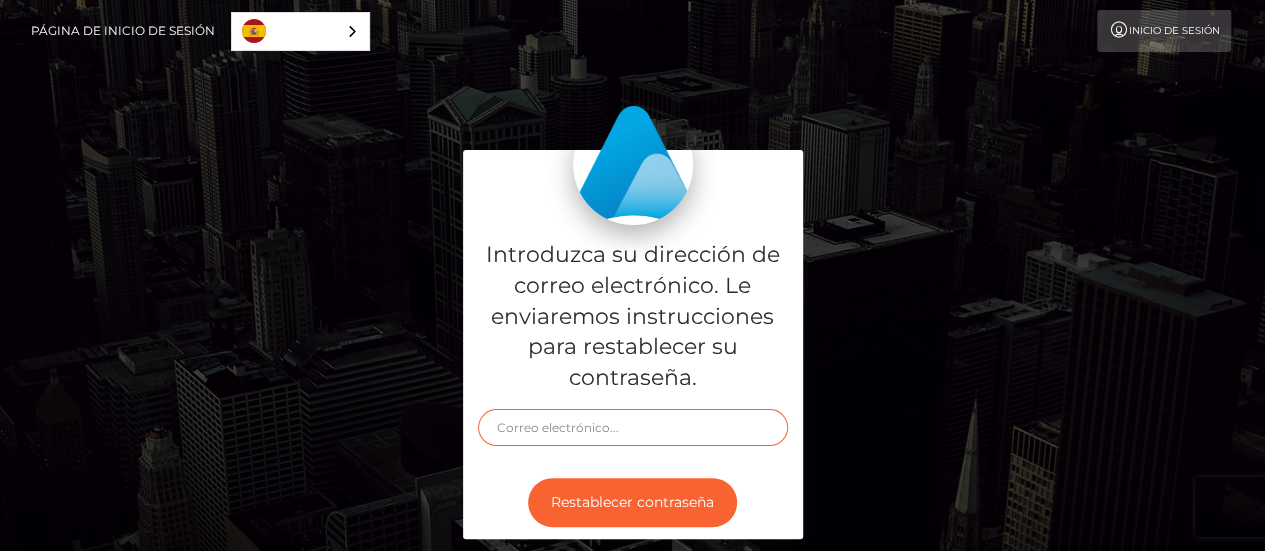 click at bounding box center [633, 427] 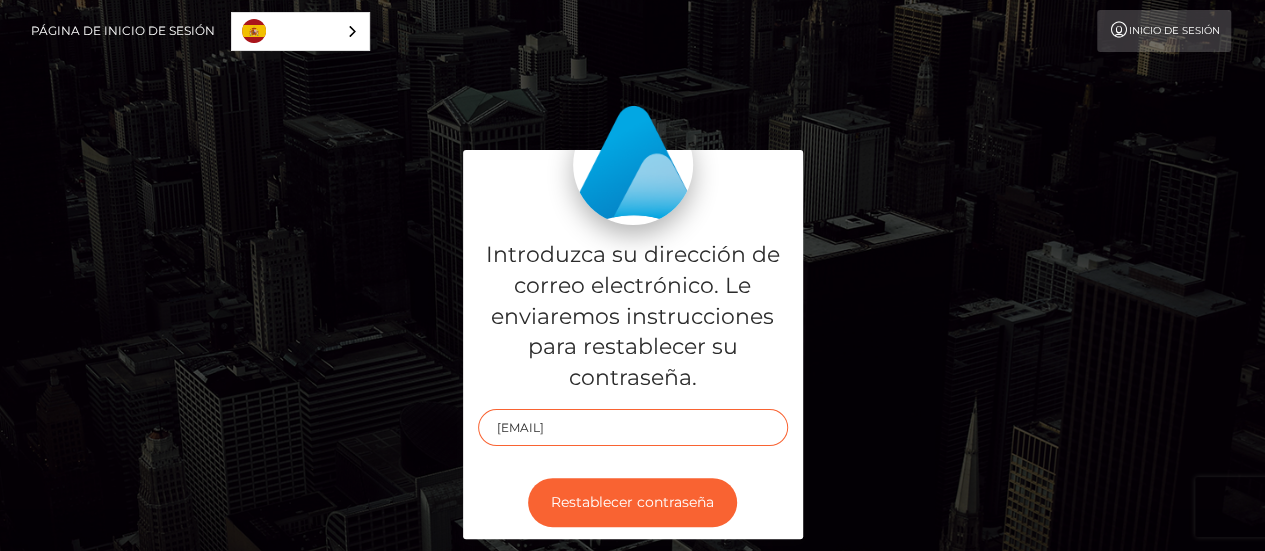 click on "pacheco.carolina@" at bounding box center (633, 427) 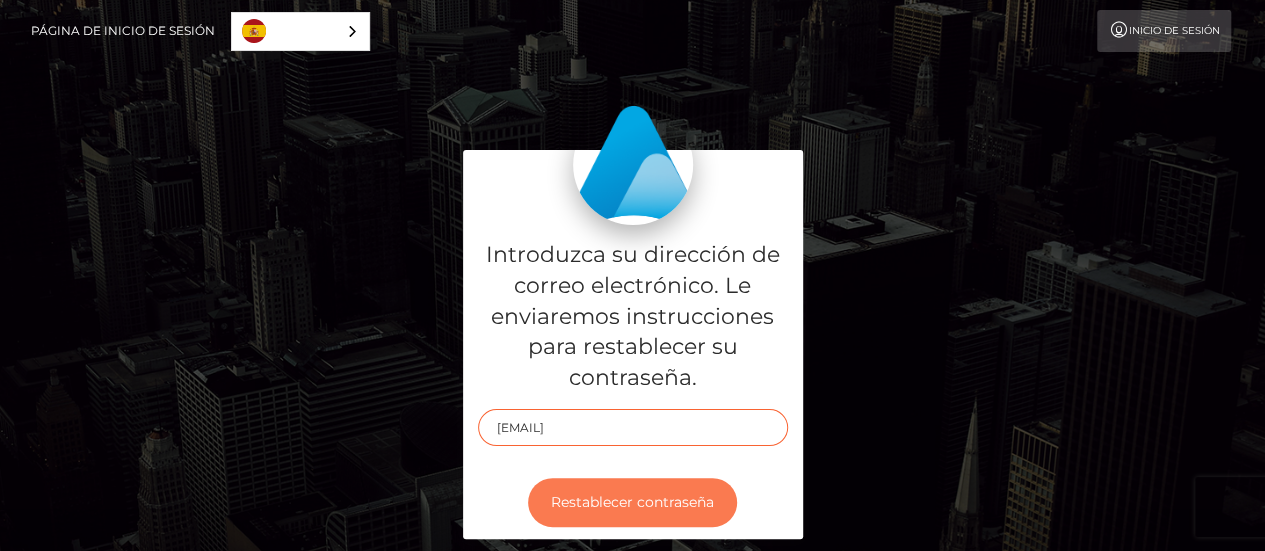 type on "pacheco.carolina@hotmail.com" 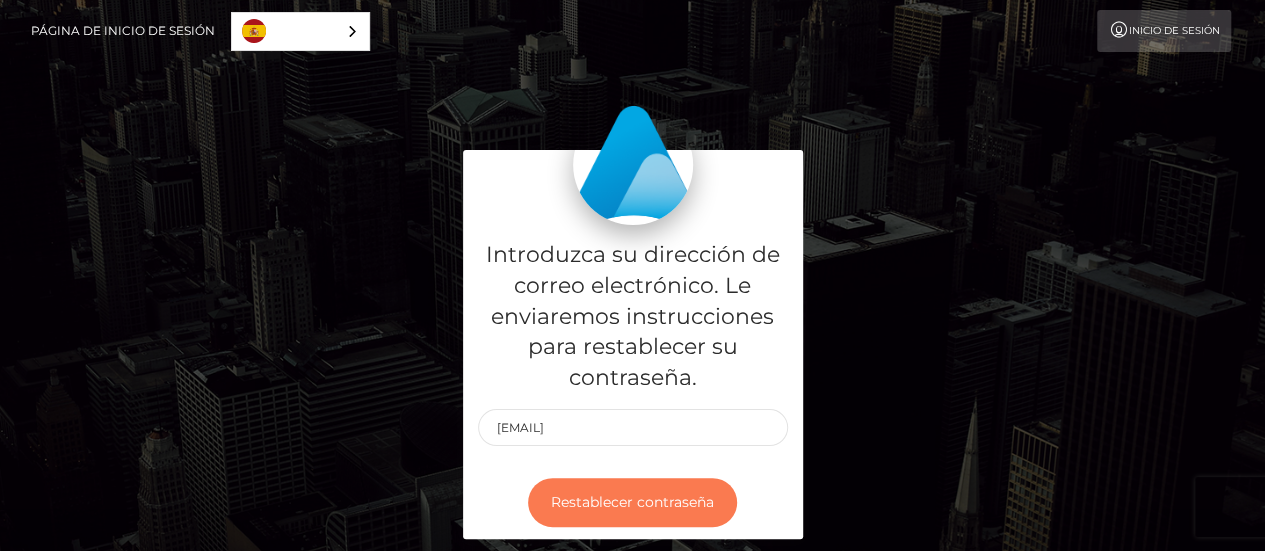 click on "Restablecer contraseña" at bounding box center (632, 502) 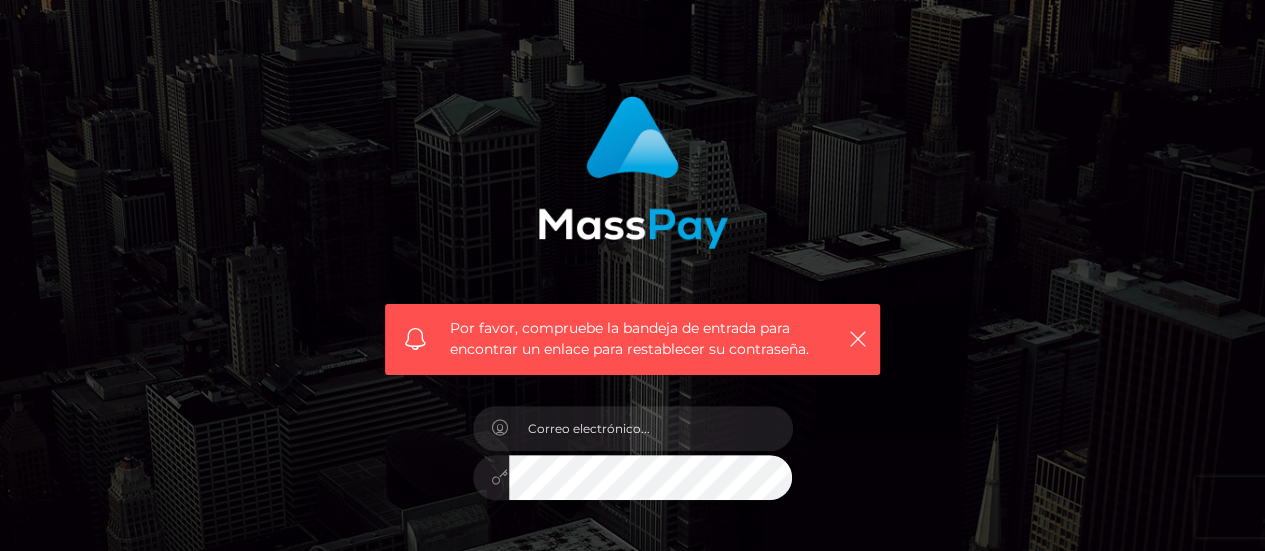 scroll, scrollTop: 72, scrollLeft: 0, axis: vertical 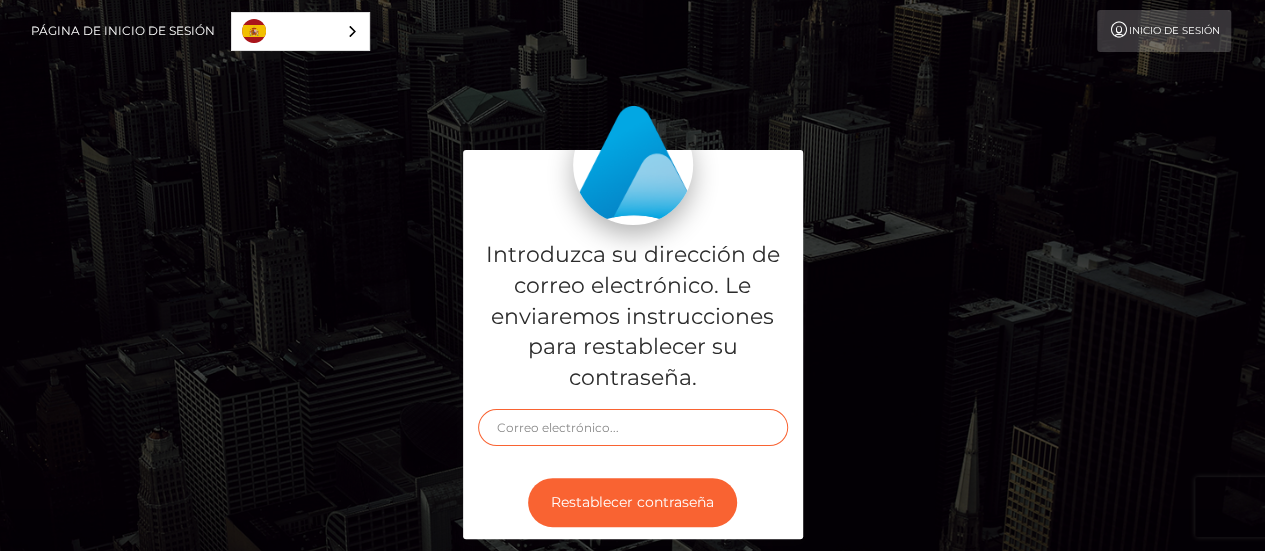 click at bounding box center [633, 427] 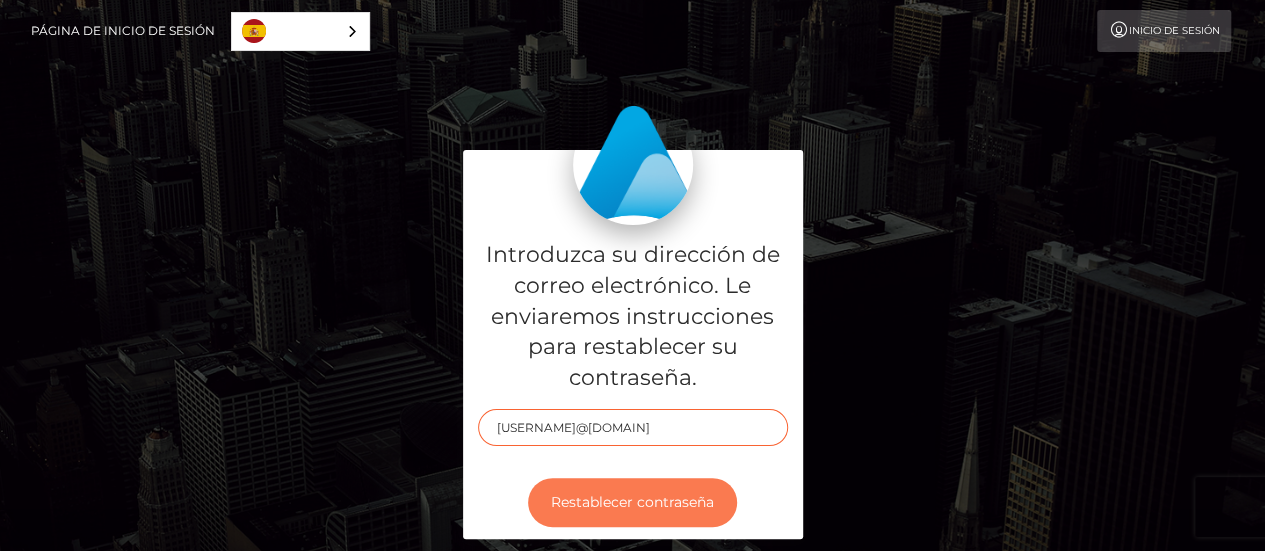 type on "[EMAIL]" 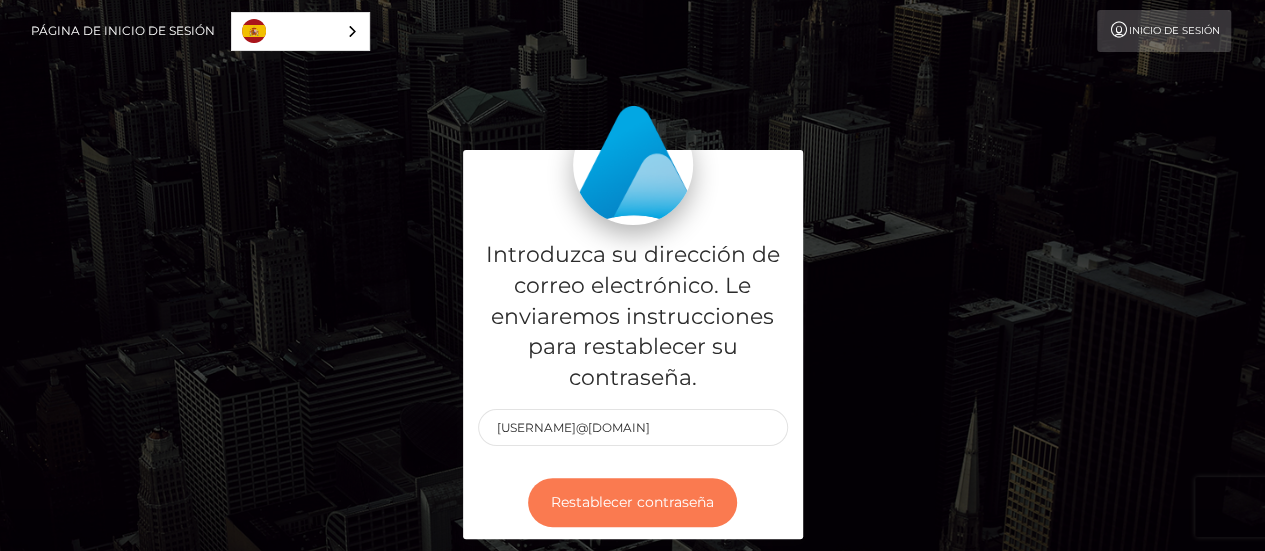 click on "Restablecer contraseña" at bounding box center [632, 502] 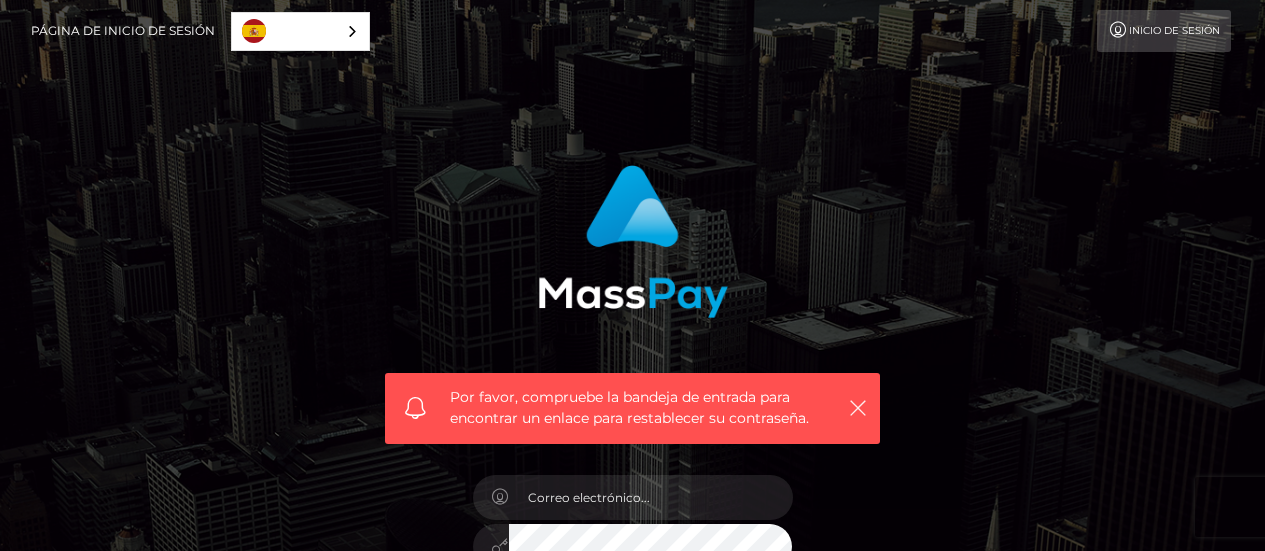 scroll, scrollTop: 0, scrollLeft: 0, axis: both 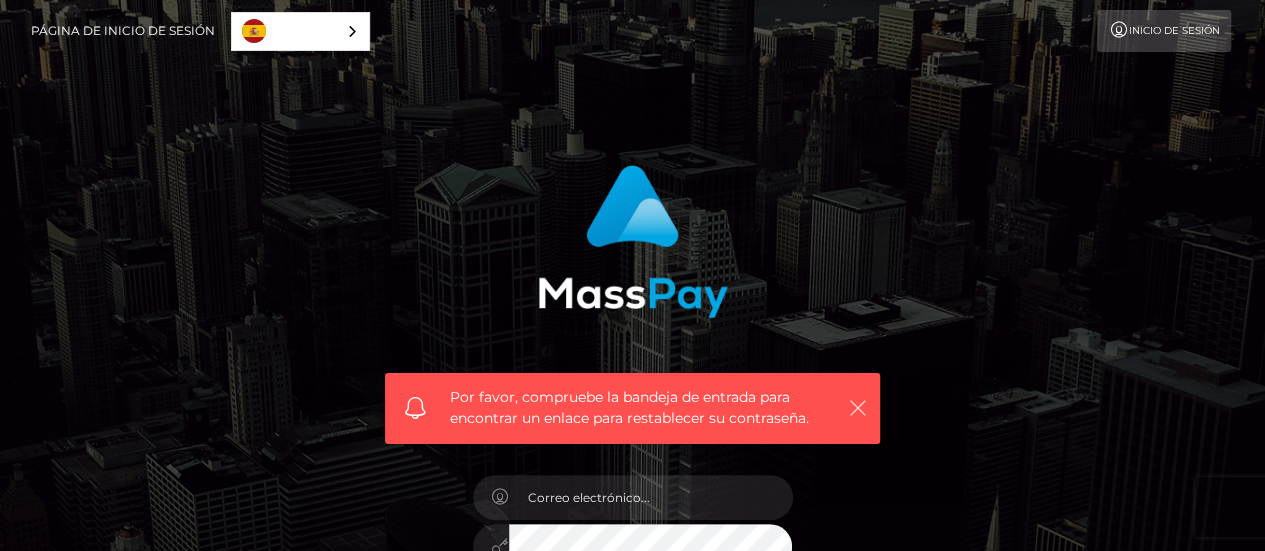 click at bounding box center [858, 408] 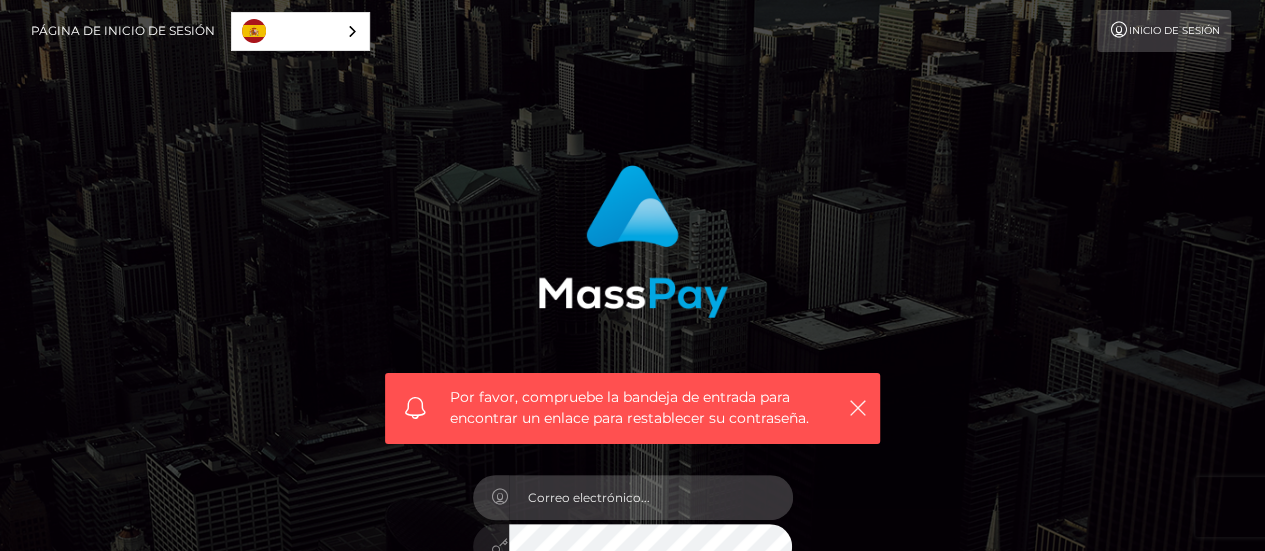 click at bounding box center [651, 497] 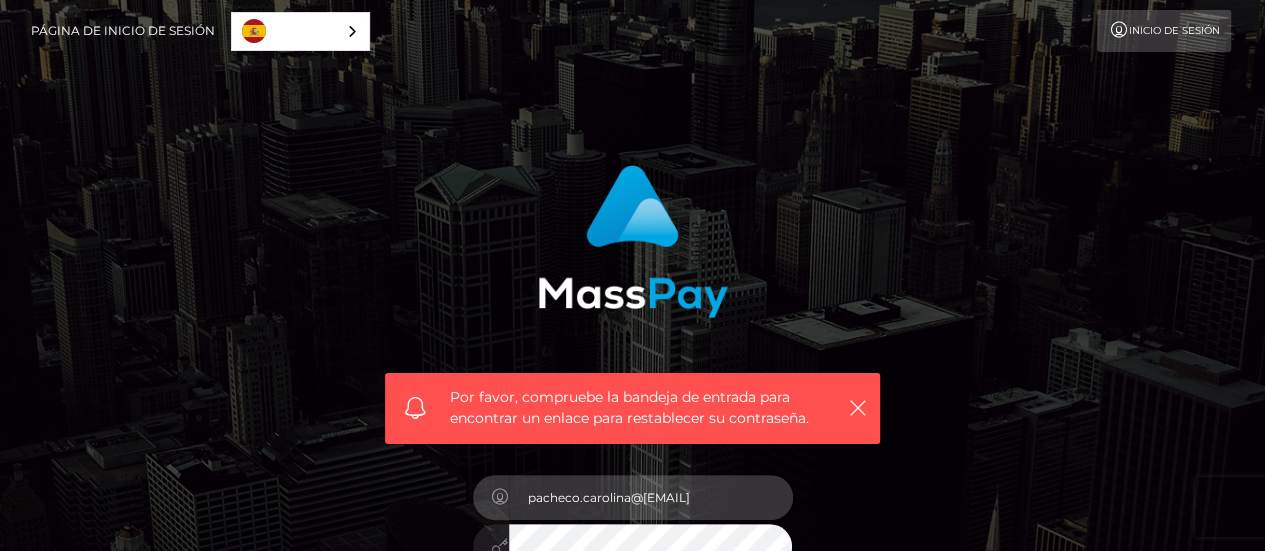 type on "pacheco.carolina@[EMAIL]" 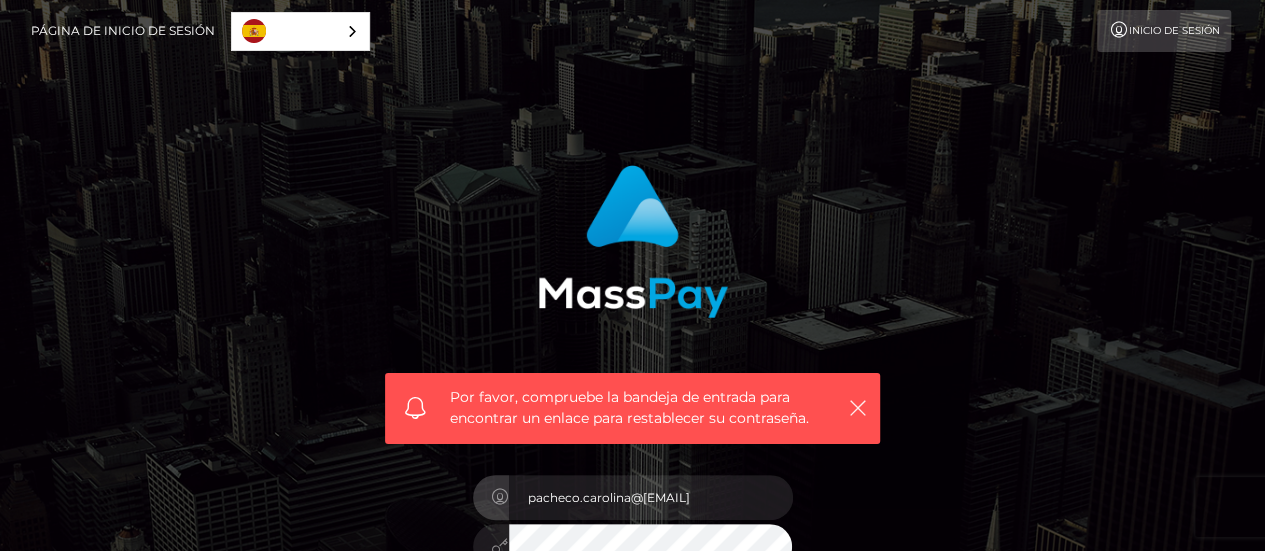scroll, scrollTop: 17, scrollLeft: 0, axis: vertical 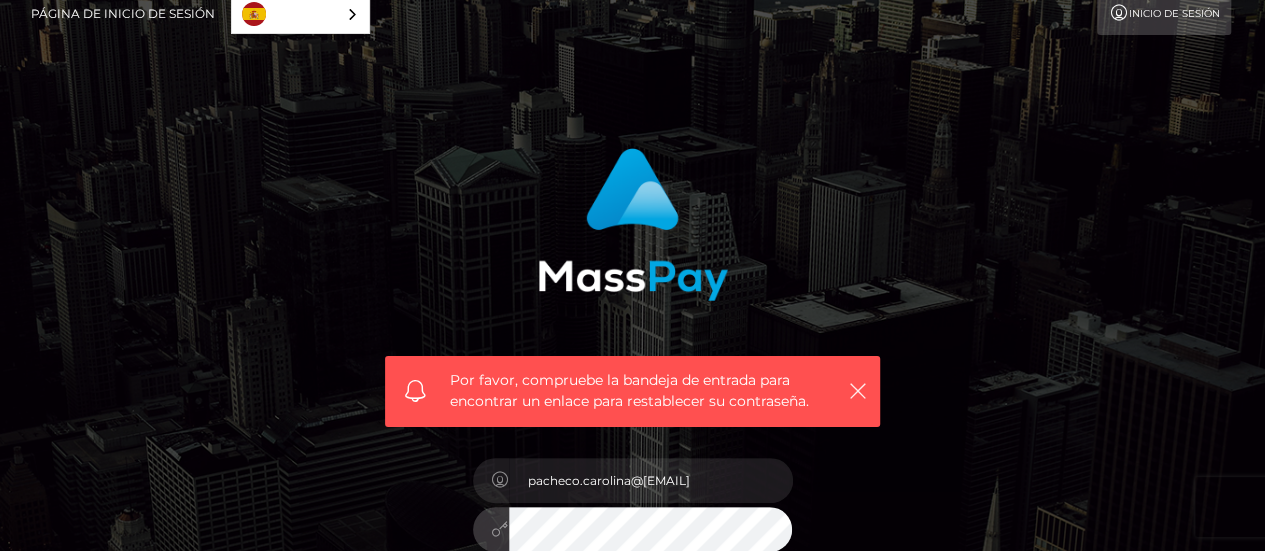 click on "Acceder" at bounding box center [633, 632] 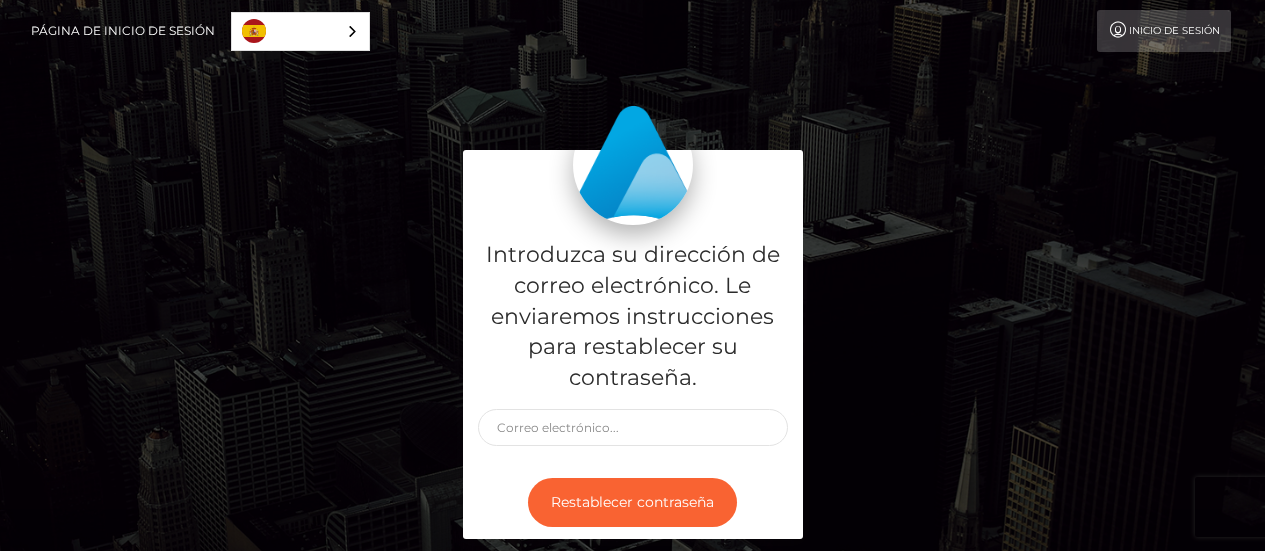 scroll, scrollTop: 0, scrollLeft: 0, axis: both 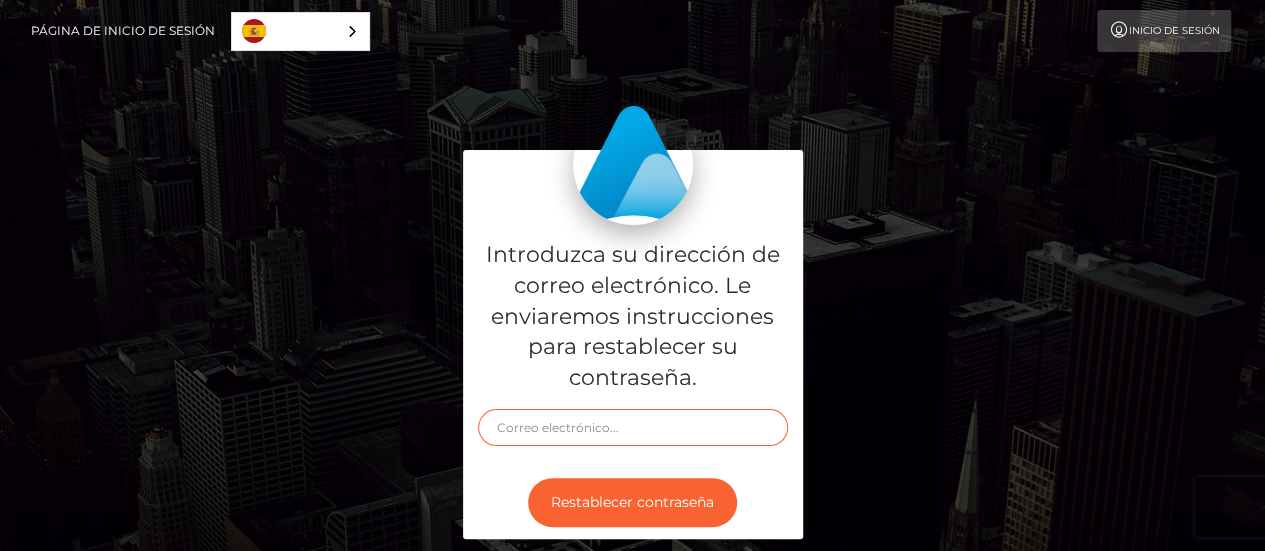 click at bounding box center [633, 427] 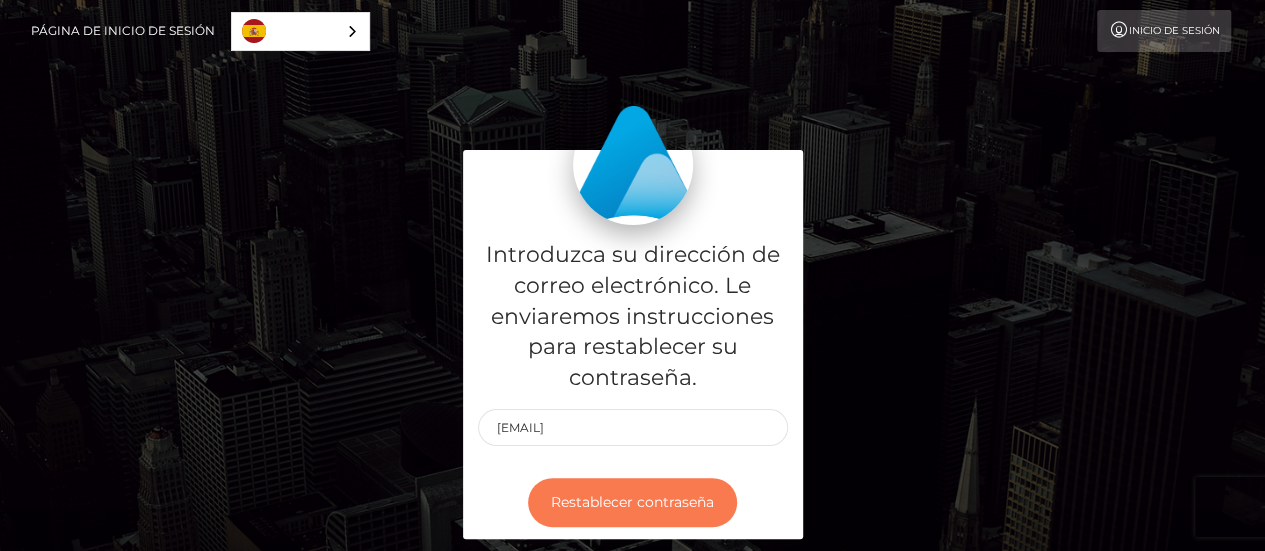 click on "Restablecer contraseña" at bounding box center (632, 502) 